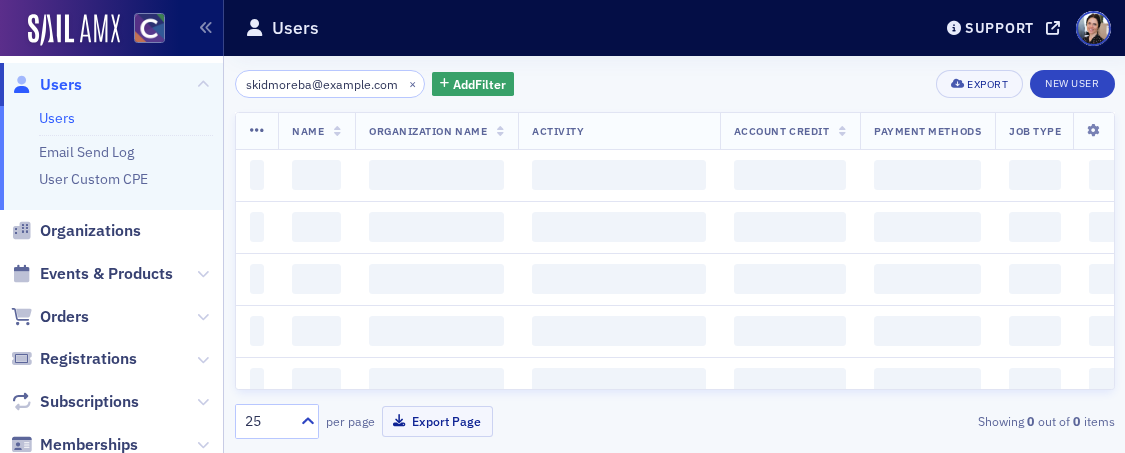 scroll, scrollTop: 0, scrollLeft: 0, axis: both 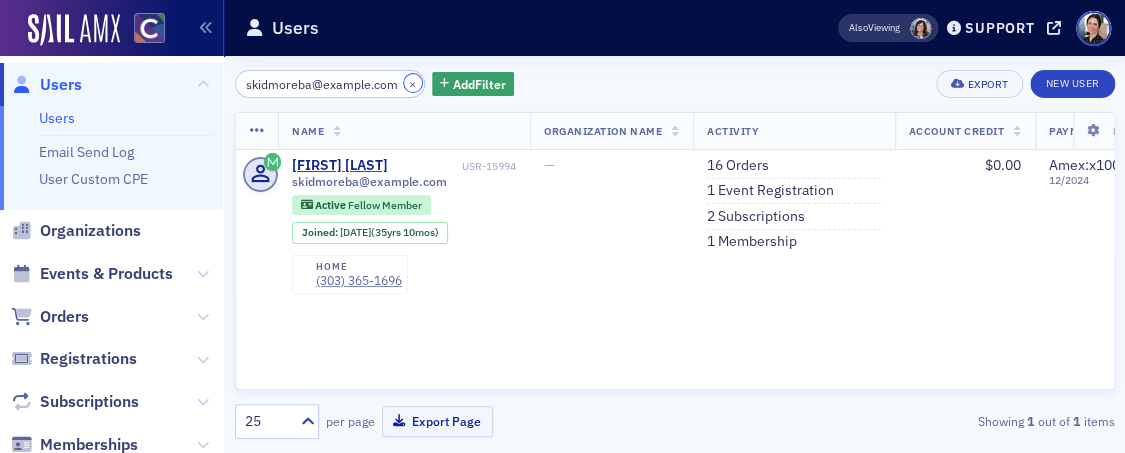 drag, startPoint x: 394, startPoint y: 82, endPoint x: 383, endPoint y: 82, distance: 11 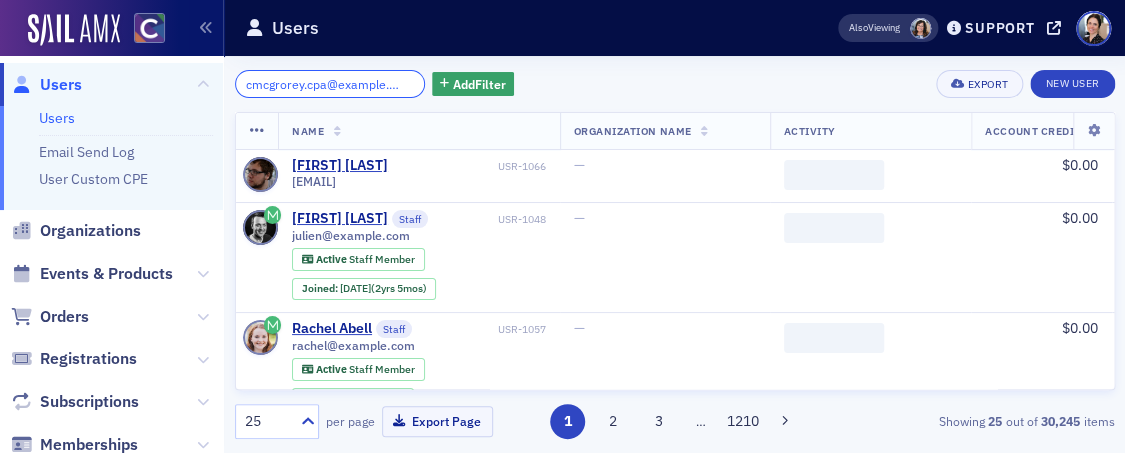 scroll, scrollTop: 0, scrollLeft: 14, axis: horizontal 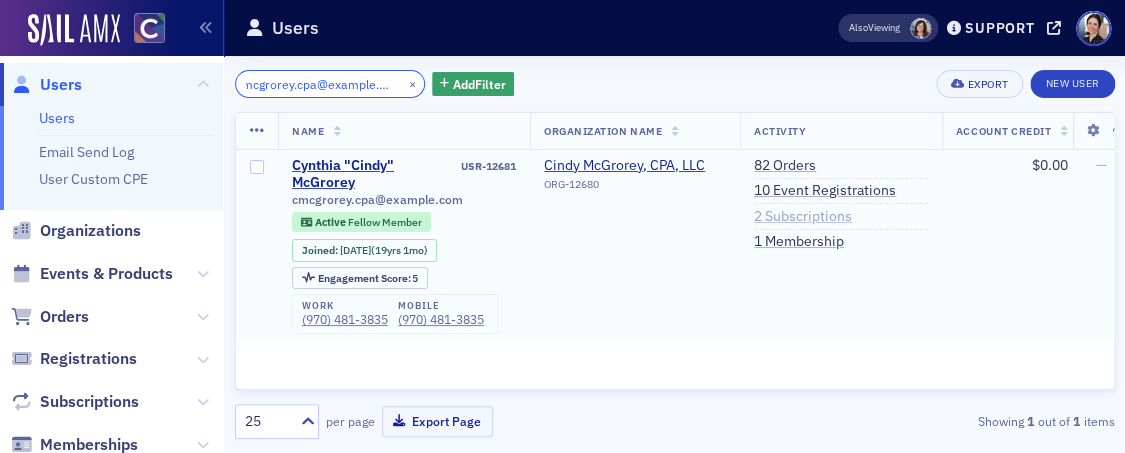 type on "cmcgrorey.cpa@example.com" 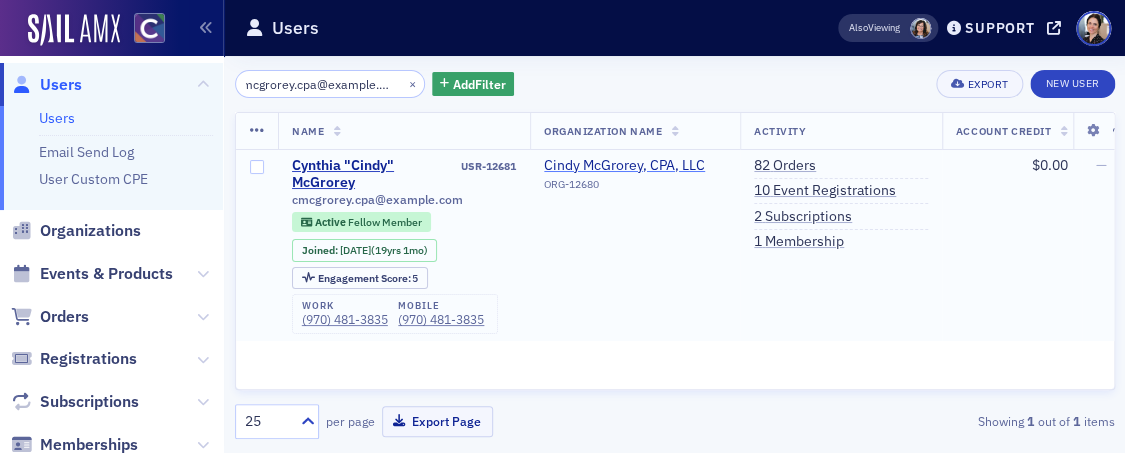 scroll, scrollTop: 0, scrollLeft: 0, axis: both 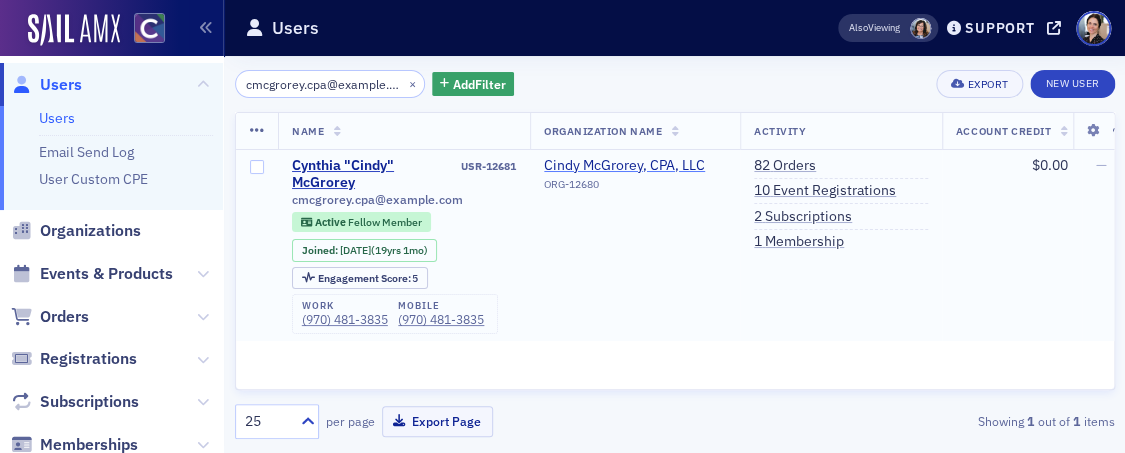 drag, startPoint x: 810, startPoint y: 213, endPoint x: 628, endPoint y: 170, distance: 187.0107 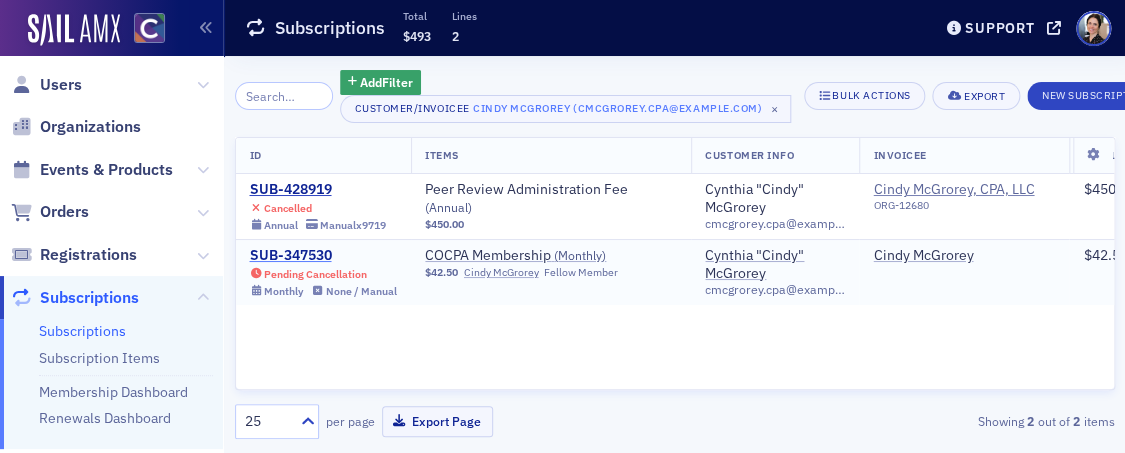 drag, startPoint x: 323, startPoint y: 252, endPoint x: 287, endPoint y: 246, distance: 36.496574 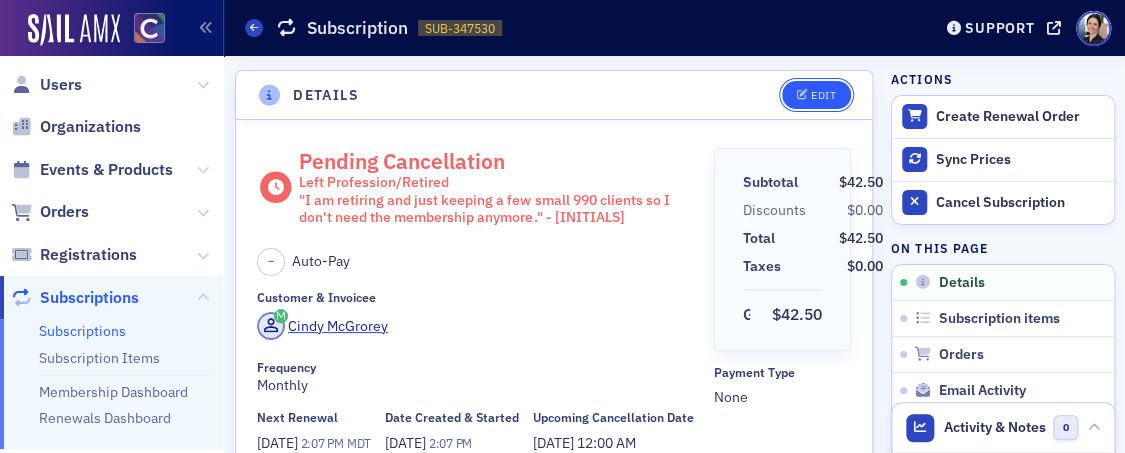 click on "Edit" 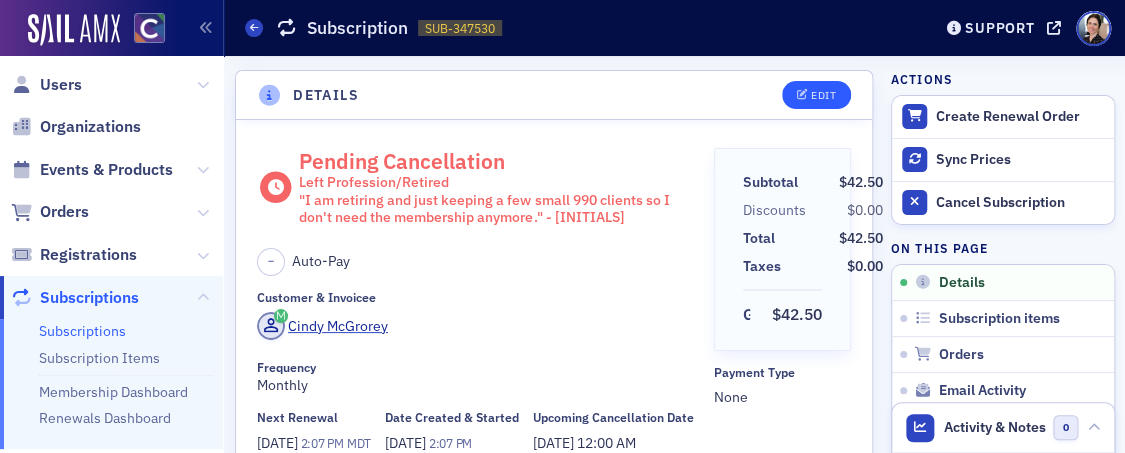 scroll, scrollTop: 3, scrollLeft: 0, axis: vertical 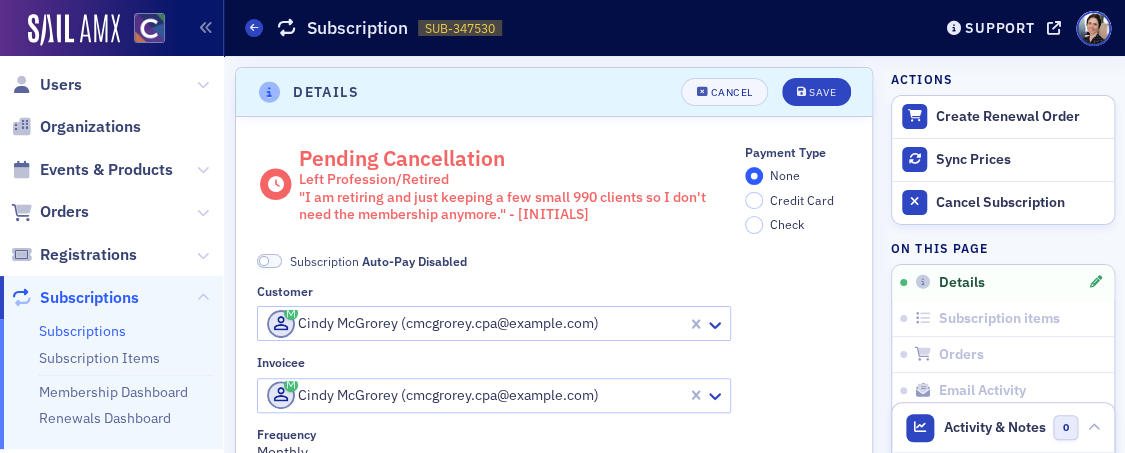 click on "Pending Cancellation Left Profession/Retired "I am retiring and just keeping a few small 990 clients so I don't need the membership anymore." - pmg Subscription   Auto-Pay Disabled Customer Cindy McGrorey (cmcgrorey.cpa@example.com) Invoicee Cindy McGrorey (cmcgrorey.cpa@example.com) Frequency Monthly Next Renewal MDT [DATE] 2:07 PM Date Created & Started [DATE]   2:07 PM Cancellation Date [DATE] Payment Type None Credit Card Check Billing Address Address 1913 Catkins Court Apt., Suite, Etc. City Fort Collins State Colorado Zip 80528 County Country United States" 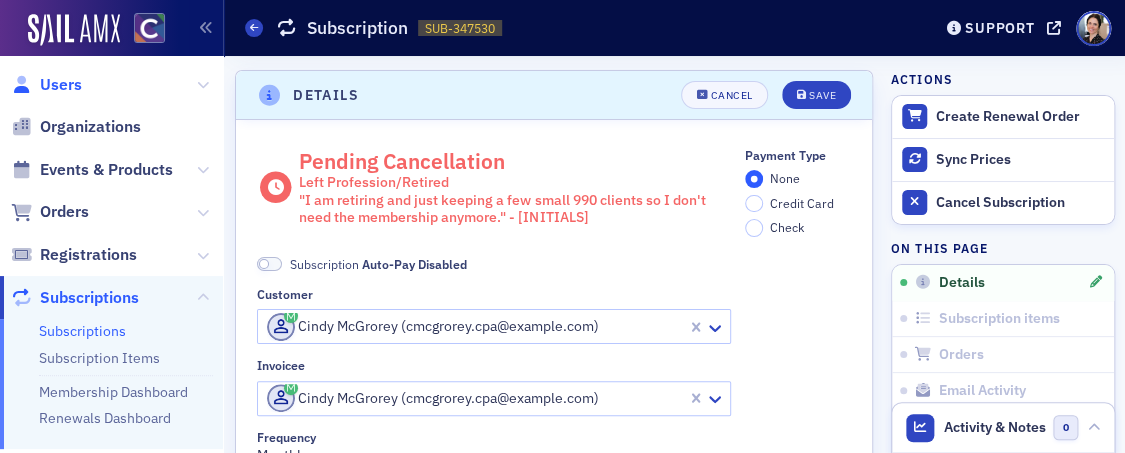 click on "Users" 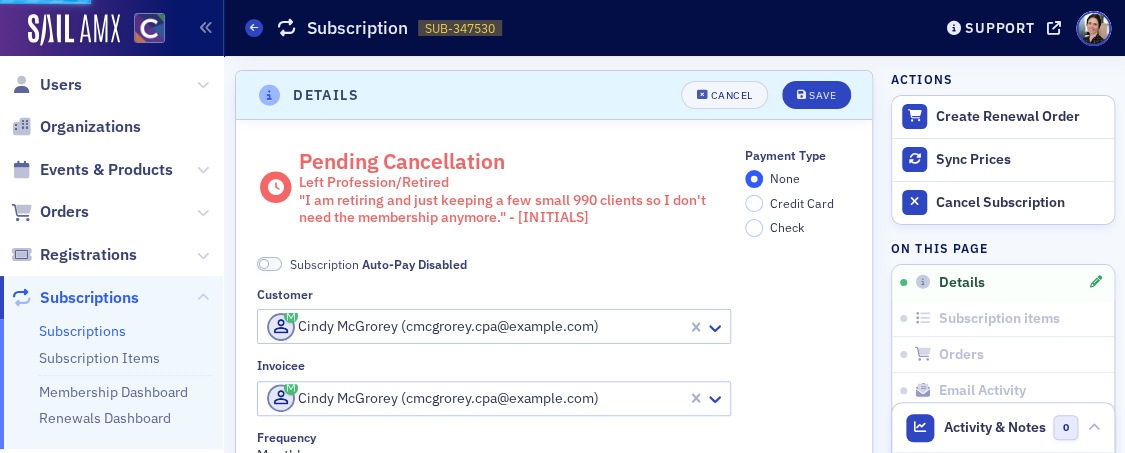scroll, scrollTop: 0, scrollLeft: 0, axis: both 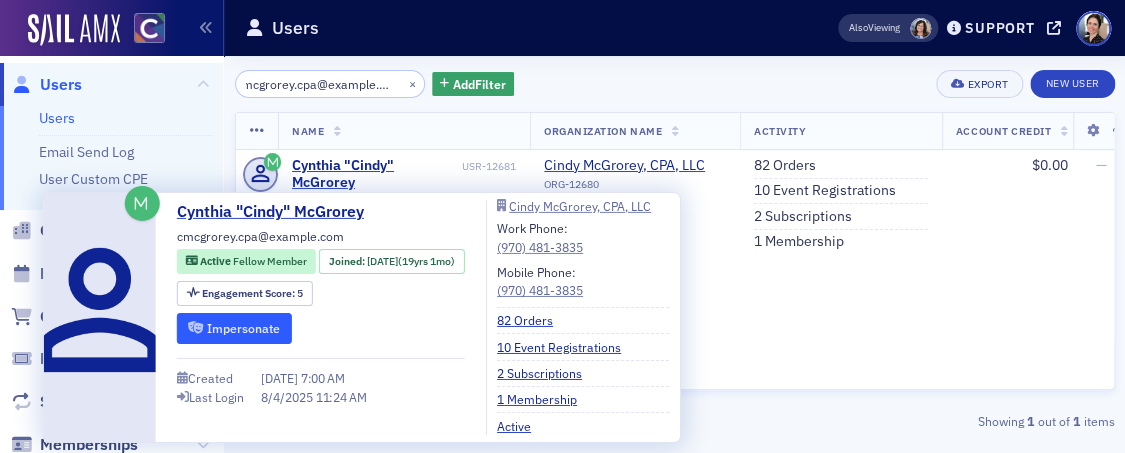 click on "Impersonate" at bounding box center (234, 327) 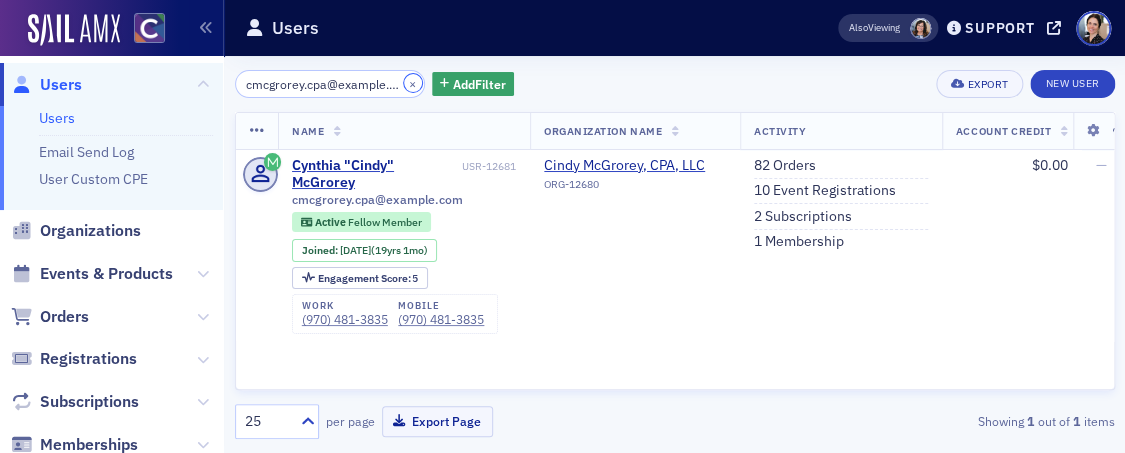 drag, startPoint x: 392, startPoint y: 83, endPoint x: 345, endPoint y: 87, distance: 47.169907 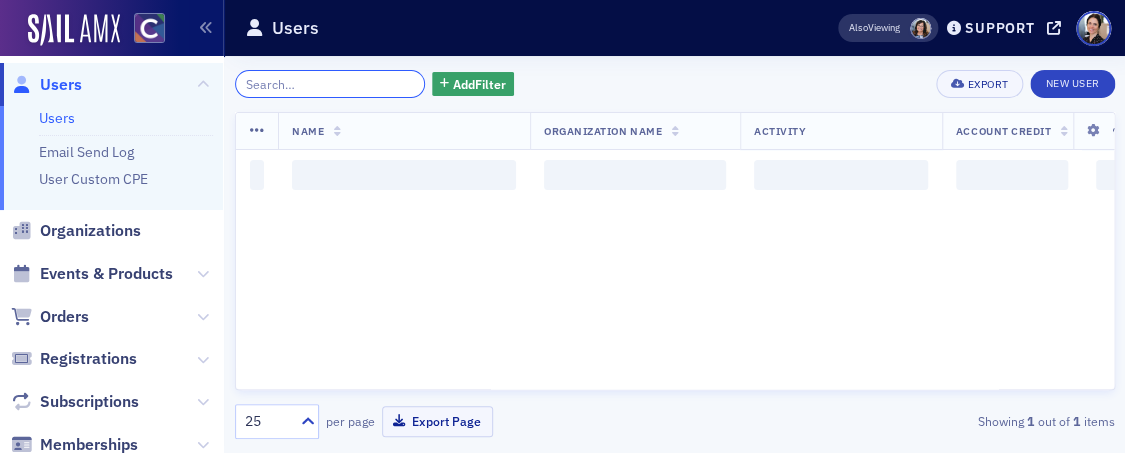 click 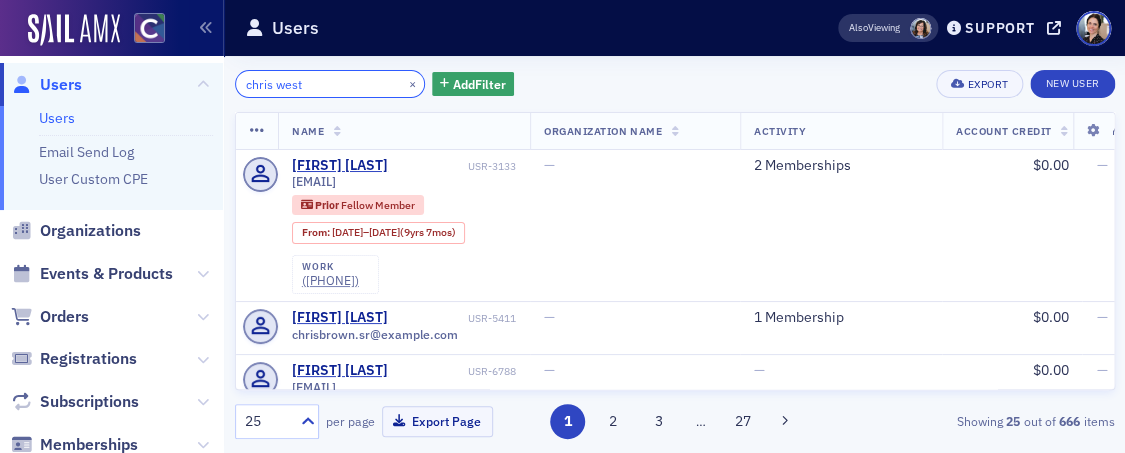 drag, startPoint x: 333, startPoint y: 84, endPoint x: 128, endPoint y: 191, distance: 231.24446 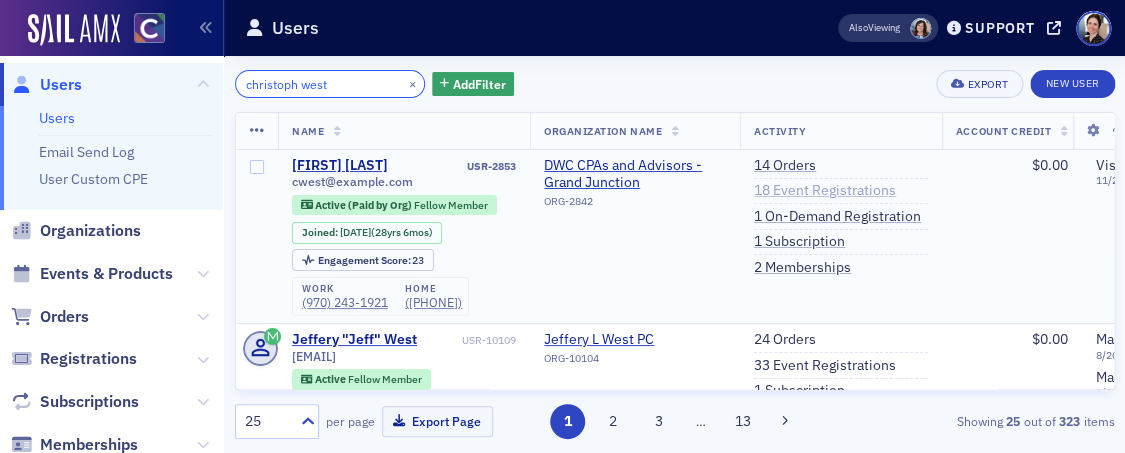 type on "christoph west" 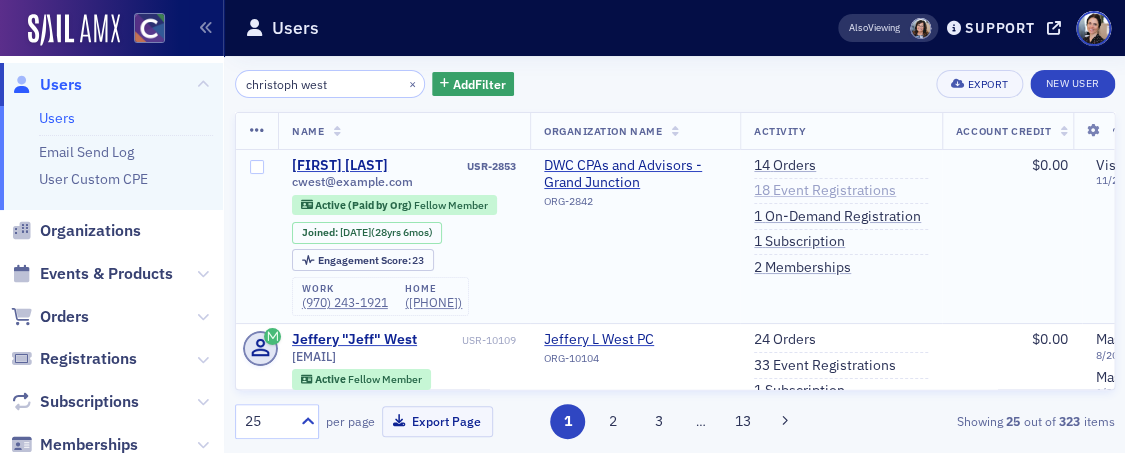click on "18   Event Registrations" 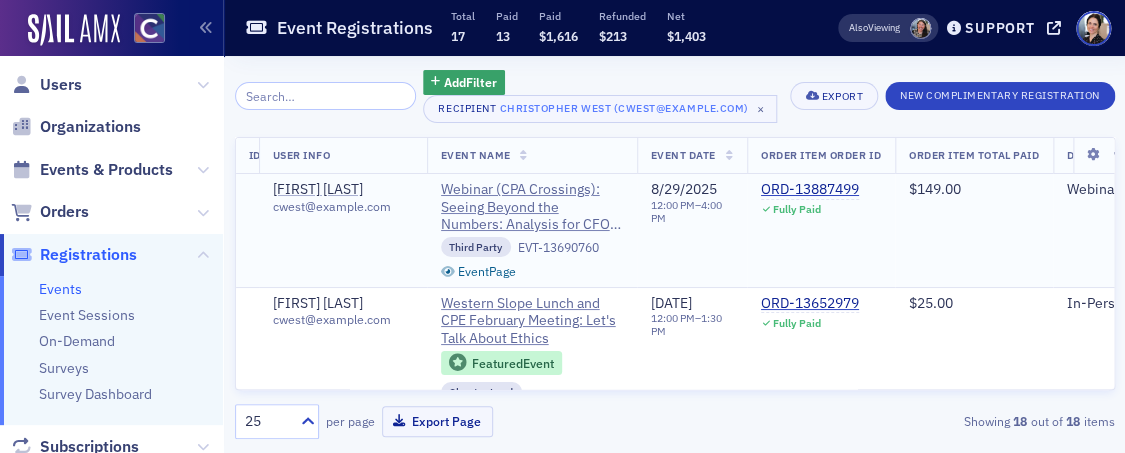 scroll, scrollTop: 0, scrollLeft: 0, axis: both 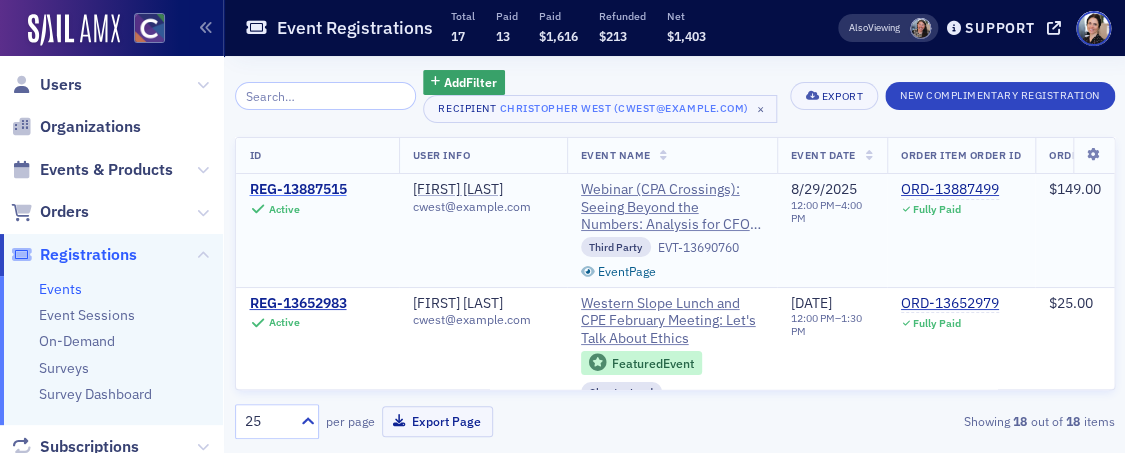 click on "REG-13887515" 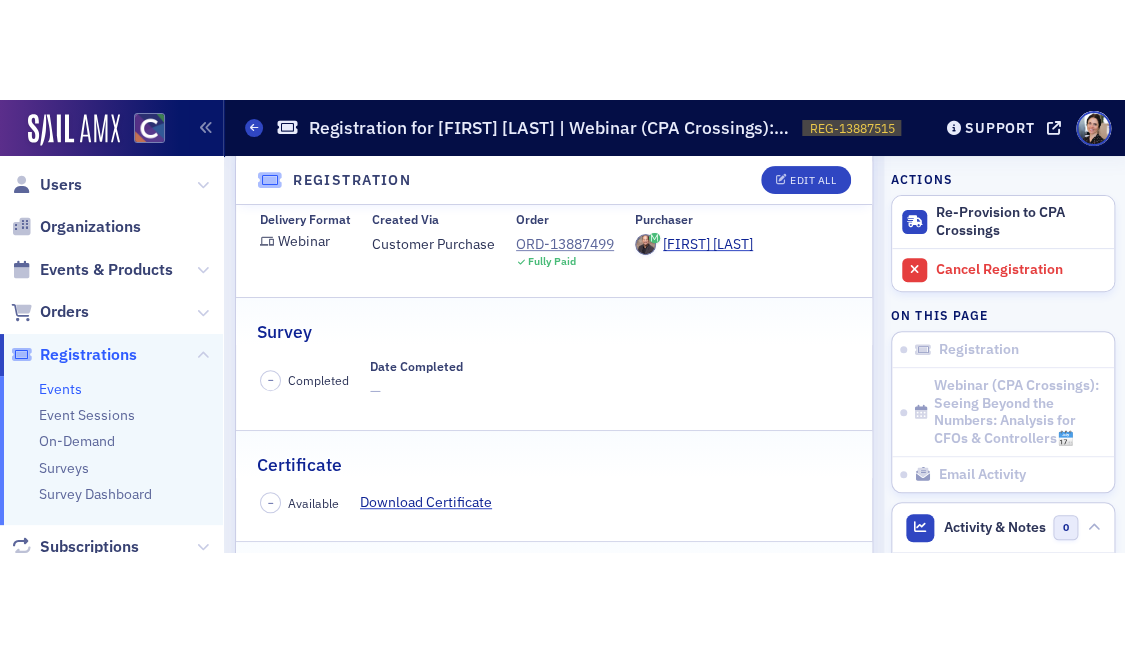 scroll, scrollTop: 0, scrollLeft: 0, axis: both 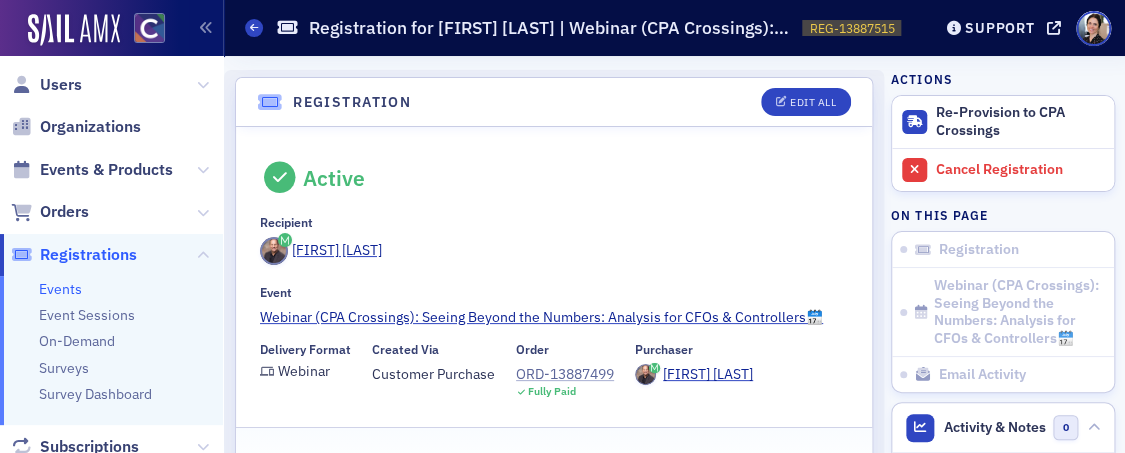 click on "ORD-13887499" 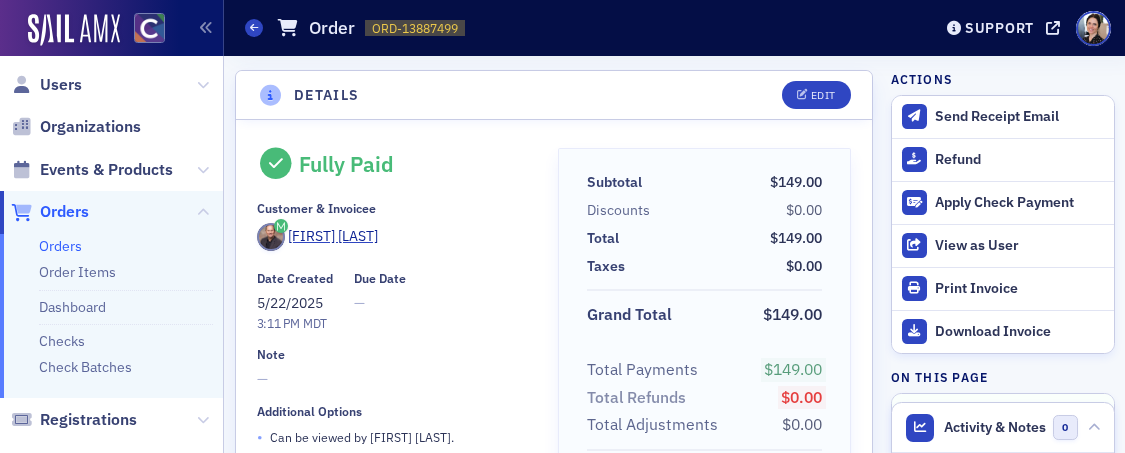 scroll, scrollTop: 0, scrollLeft: 0, axis: both 